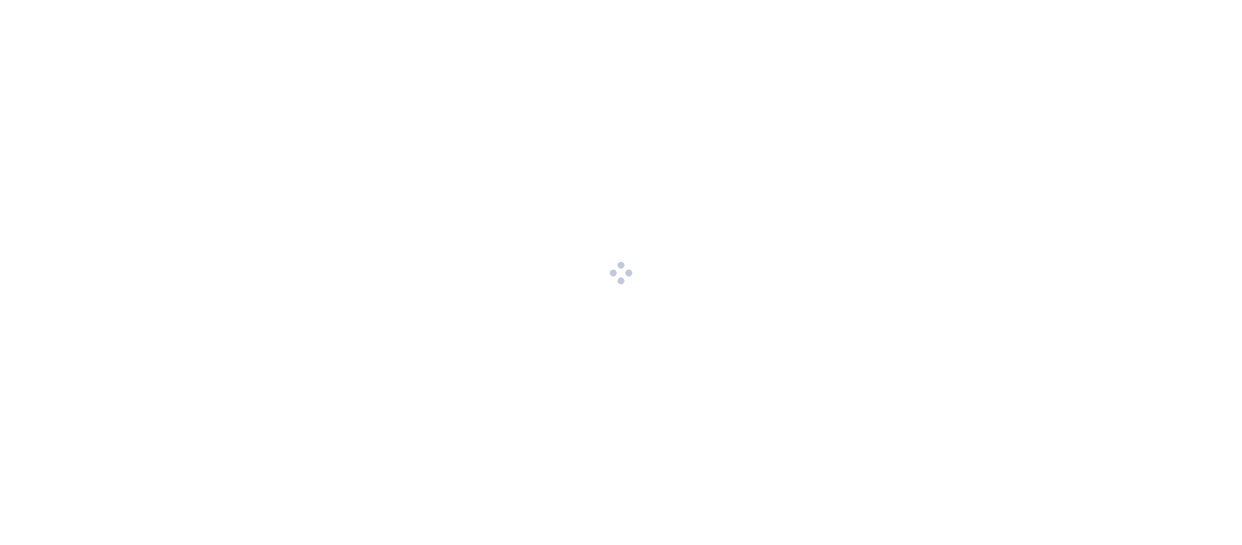 scroll, scrollTop: 0, scrollLeft: 0, axis: both 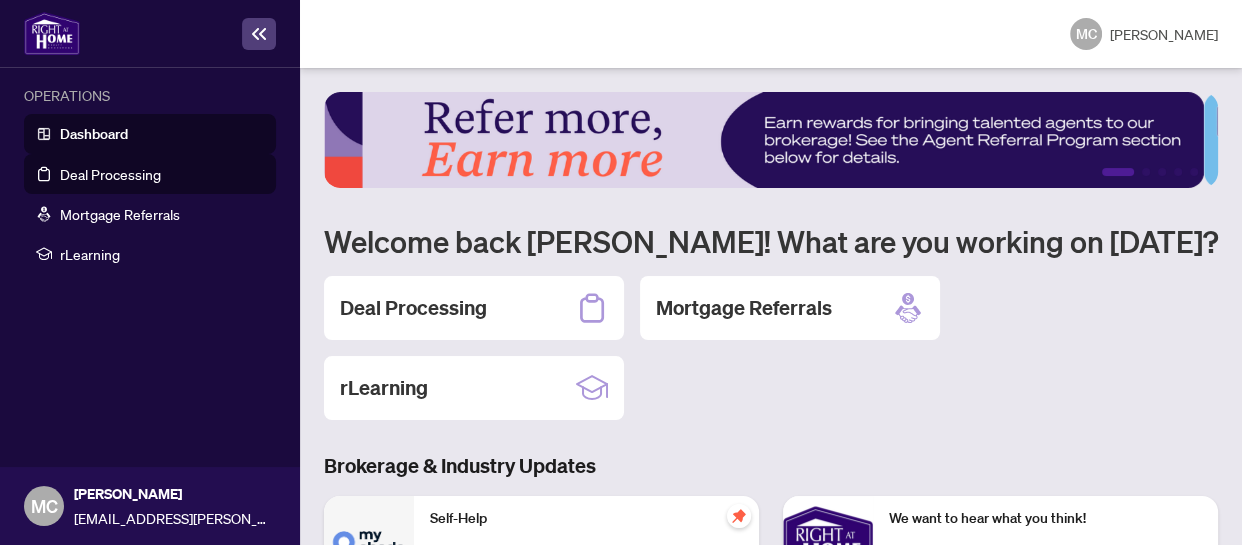 click on "Deal Processing" at bounding box center [110, 174] 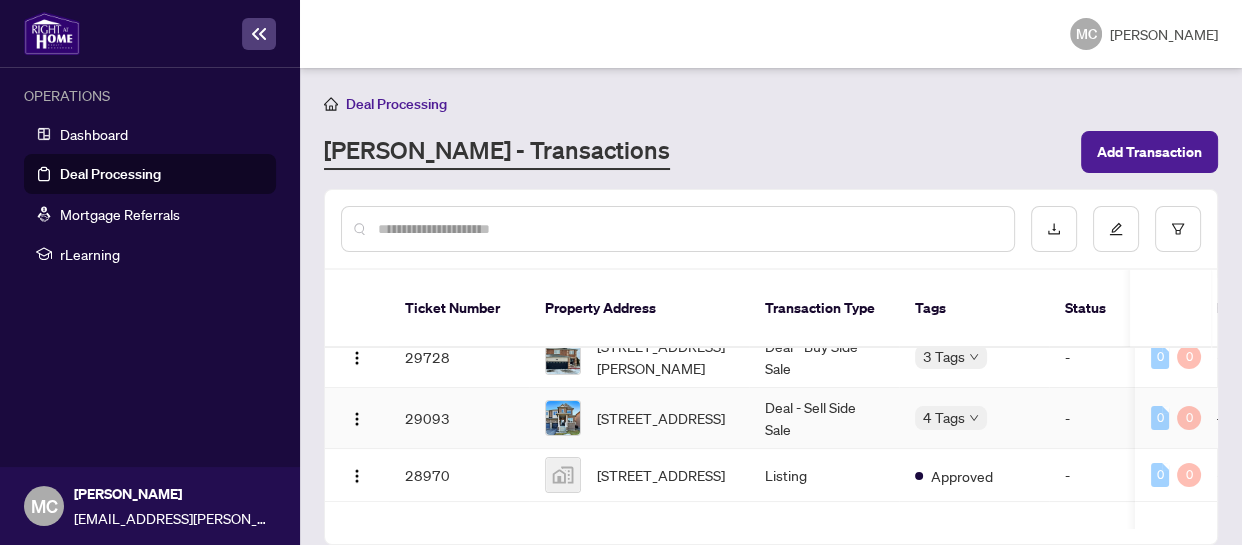 scroll, scrollTop: 363, scrollLeft: 0, axis: vertical 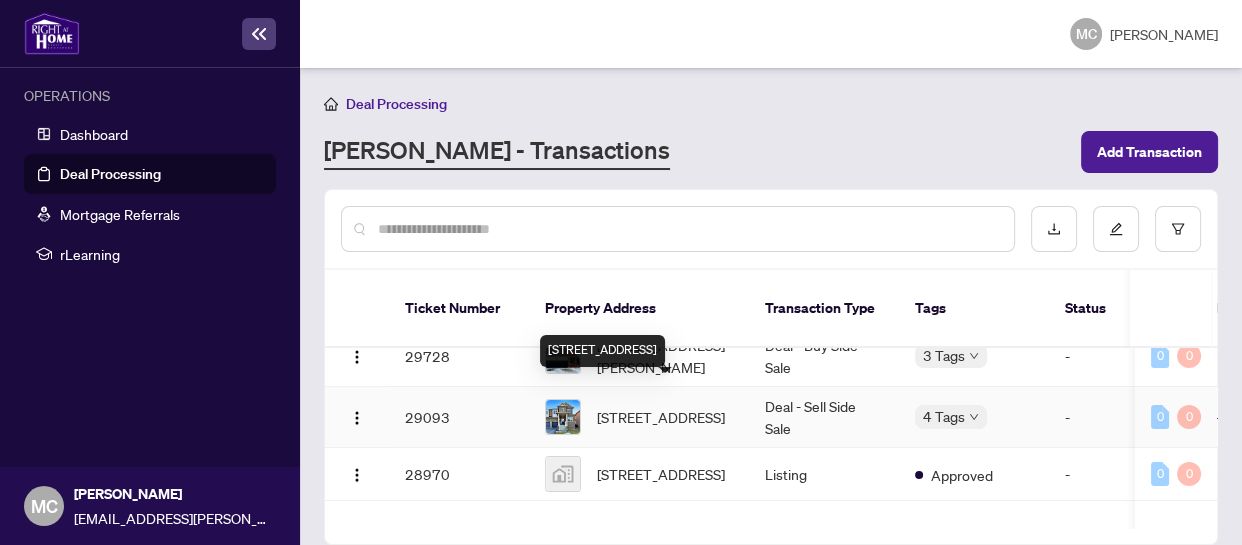 click on "[STREET_ADDRESS]" at bounding box center [661, 417] 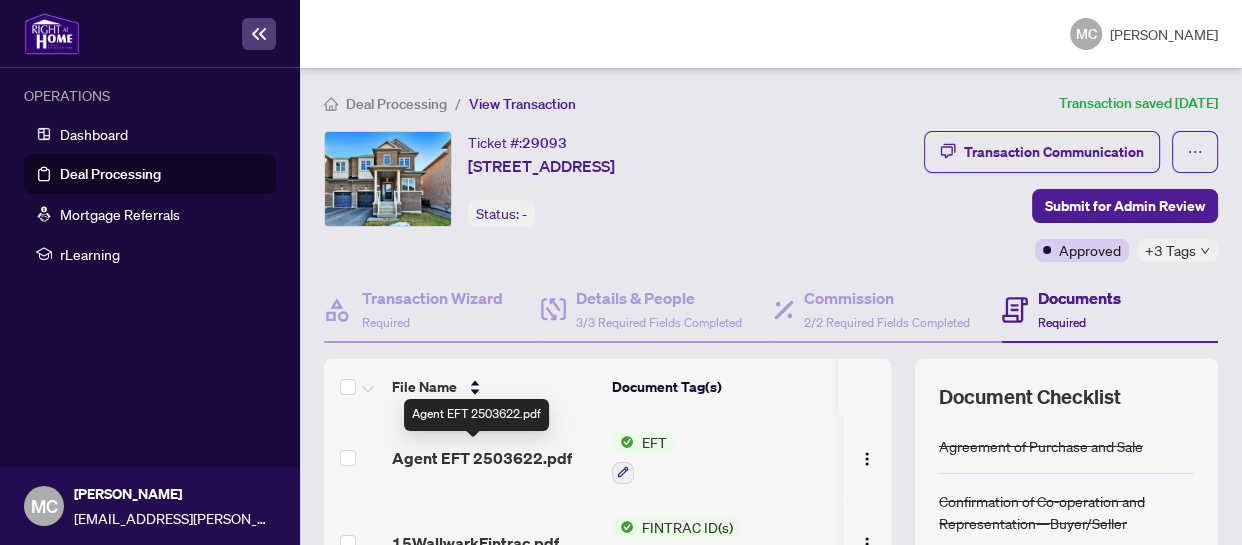 click on "Agent EFT 2503622.pdf" at bounding box center (482, 458) 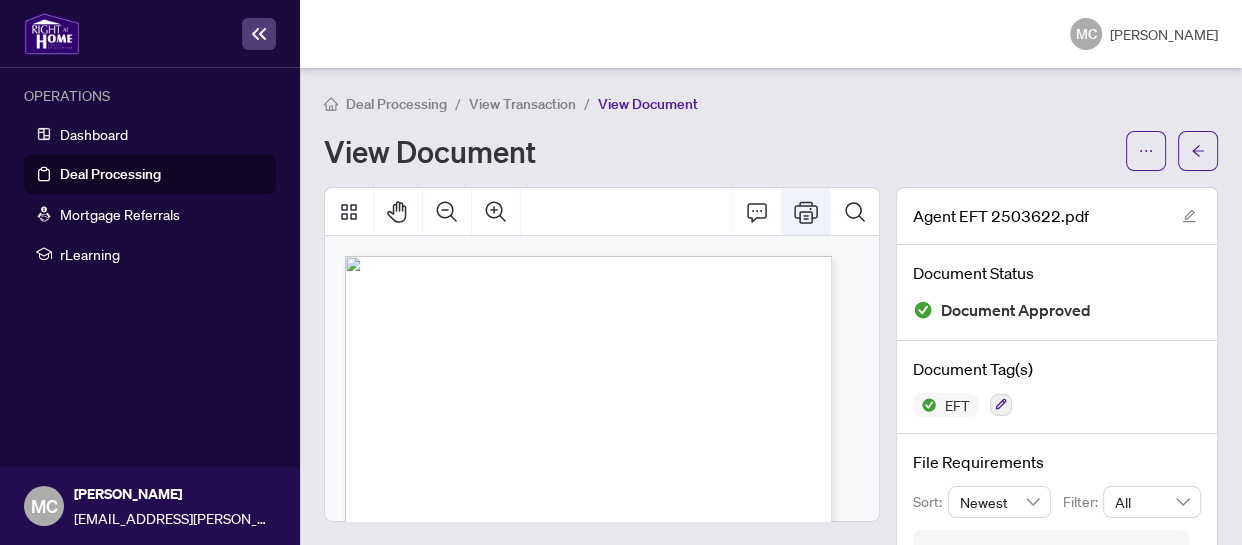 click 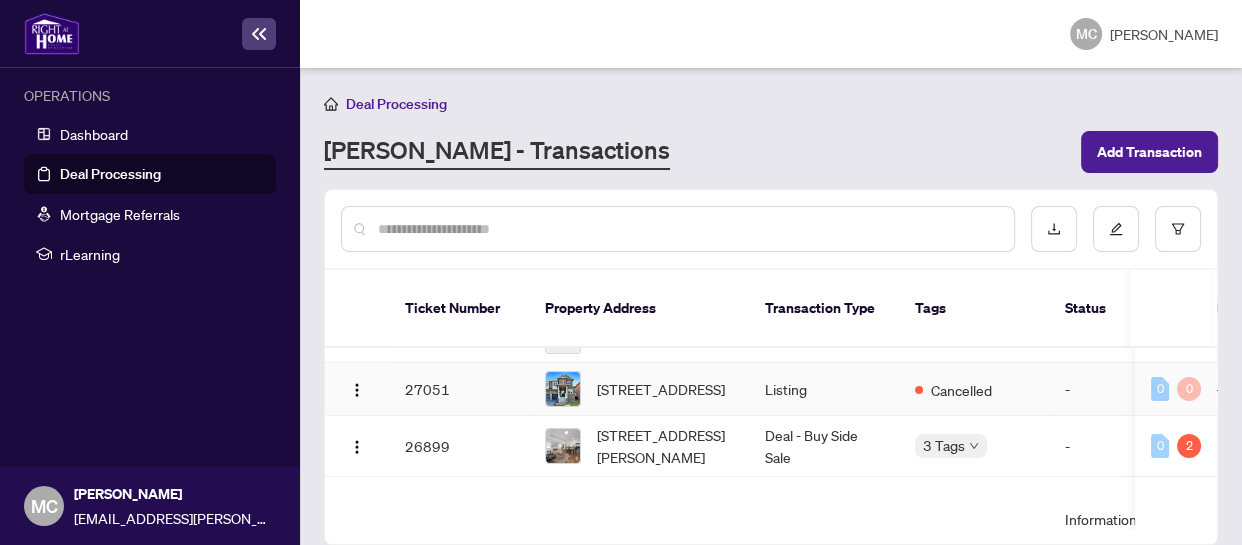 scroll, scrollTop: 545, scrollLeft: 0, axis: vertical 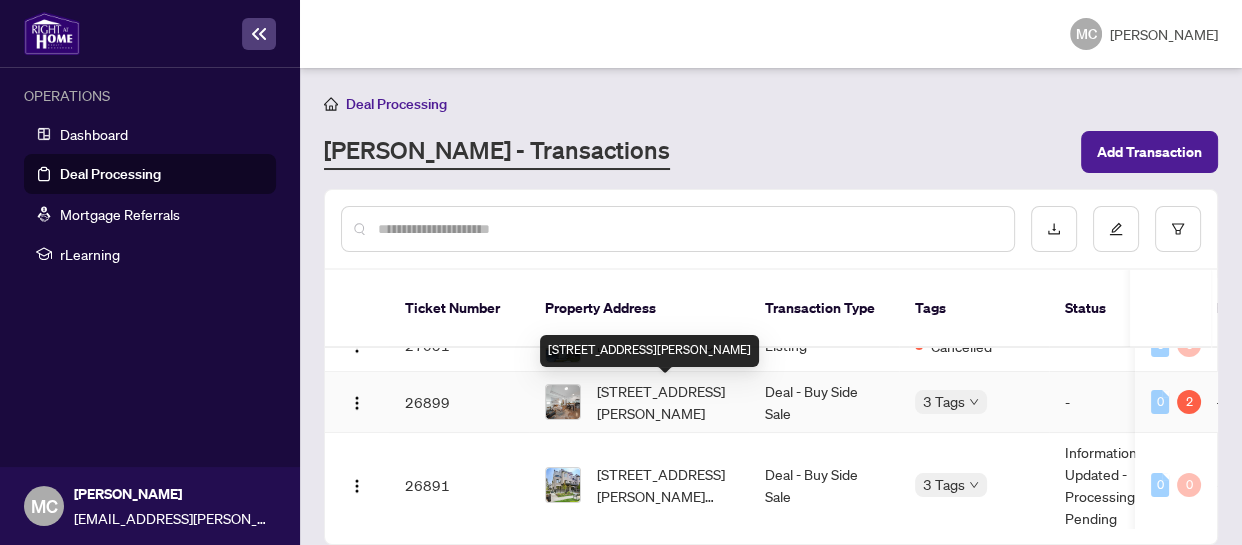 click on "[STREET_ADDRESS][PERSON_NAME]" at bounding box center [665, 402] 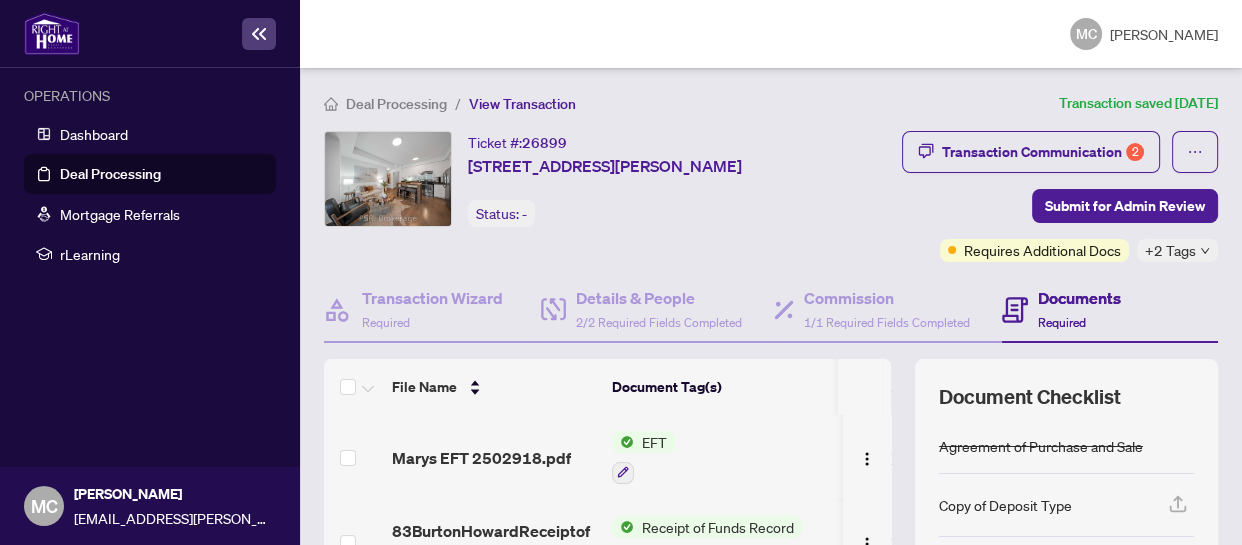 click on "Marys EFT 2502918.pdf" at bounding box center [481, 458] 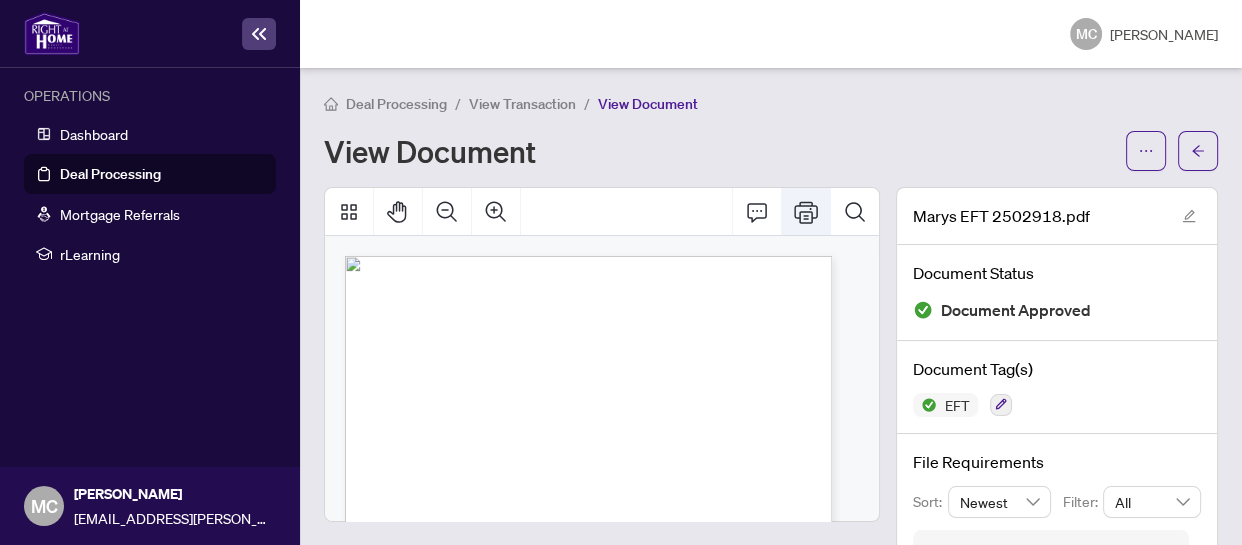 click 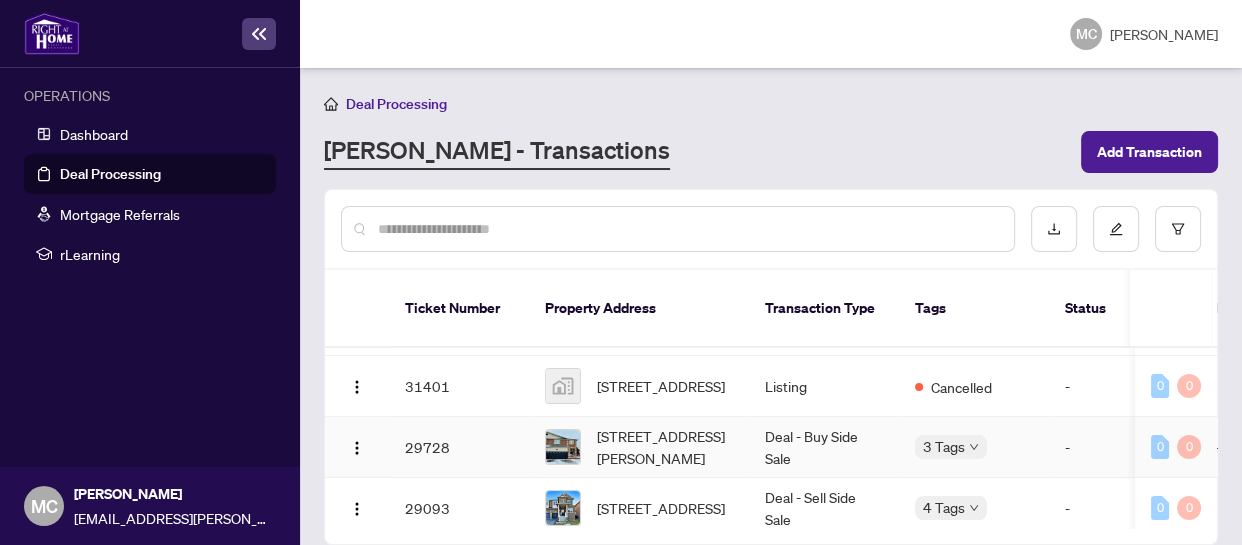 scroll, scrollTop: 363, scrollLeft: 0, axis: vertical 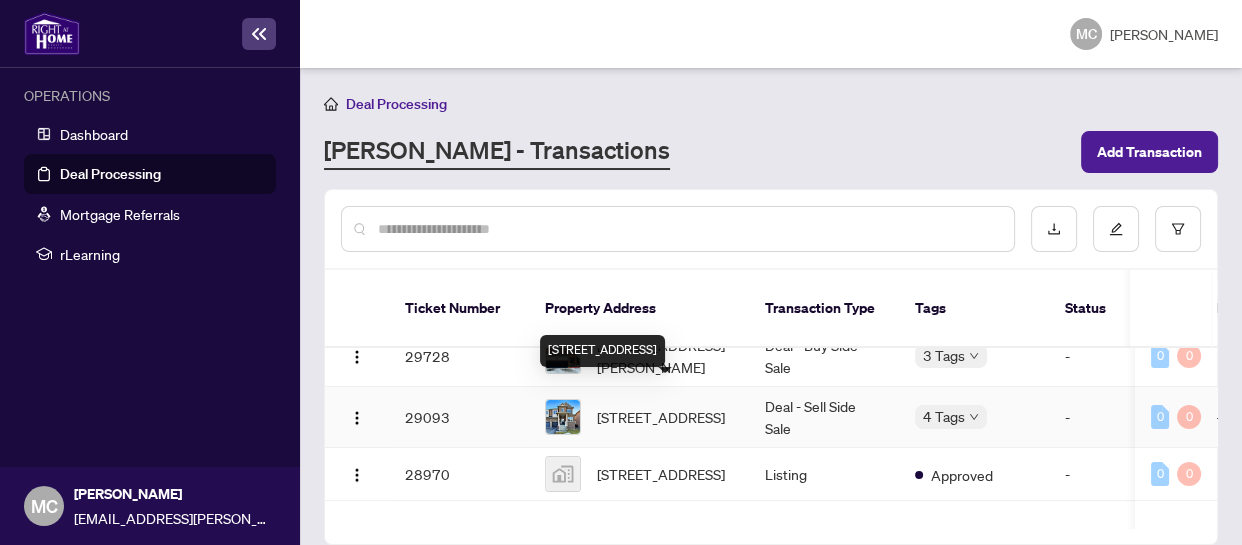 click on "[STREET_ADDRESS]" at bounding box center [661, 417] 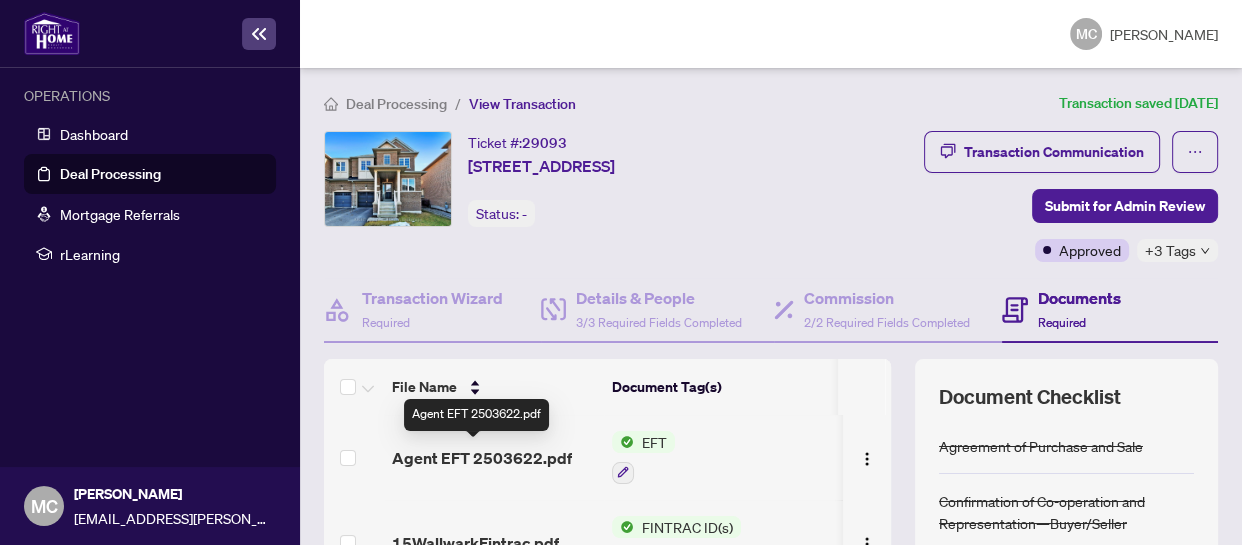 click on "Agent EFT 2503622.pdf" at bounding box center [482, 458] 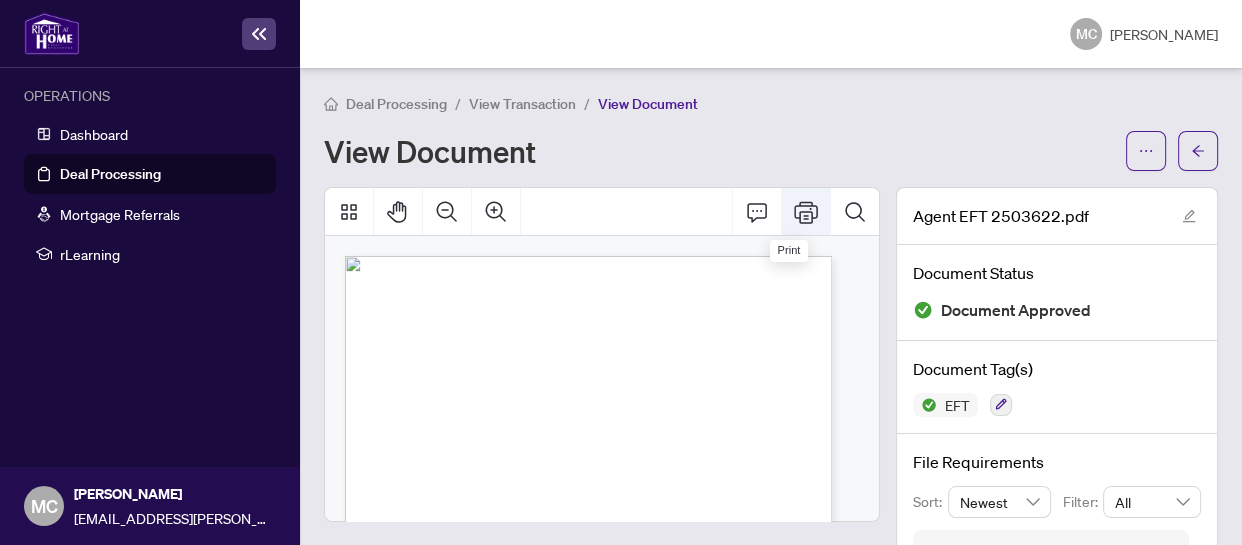 click 